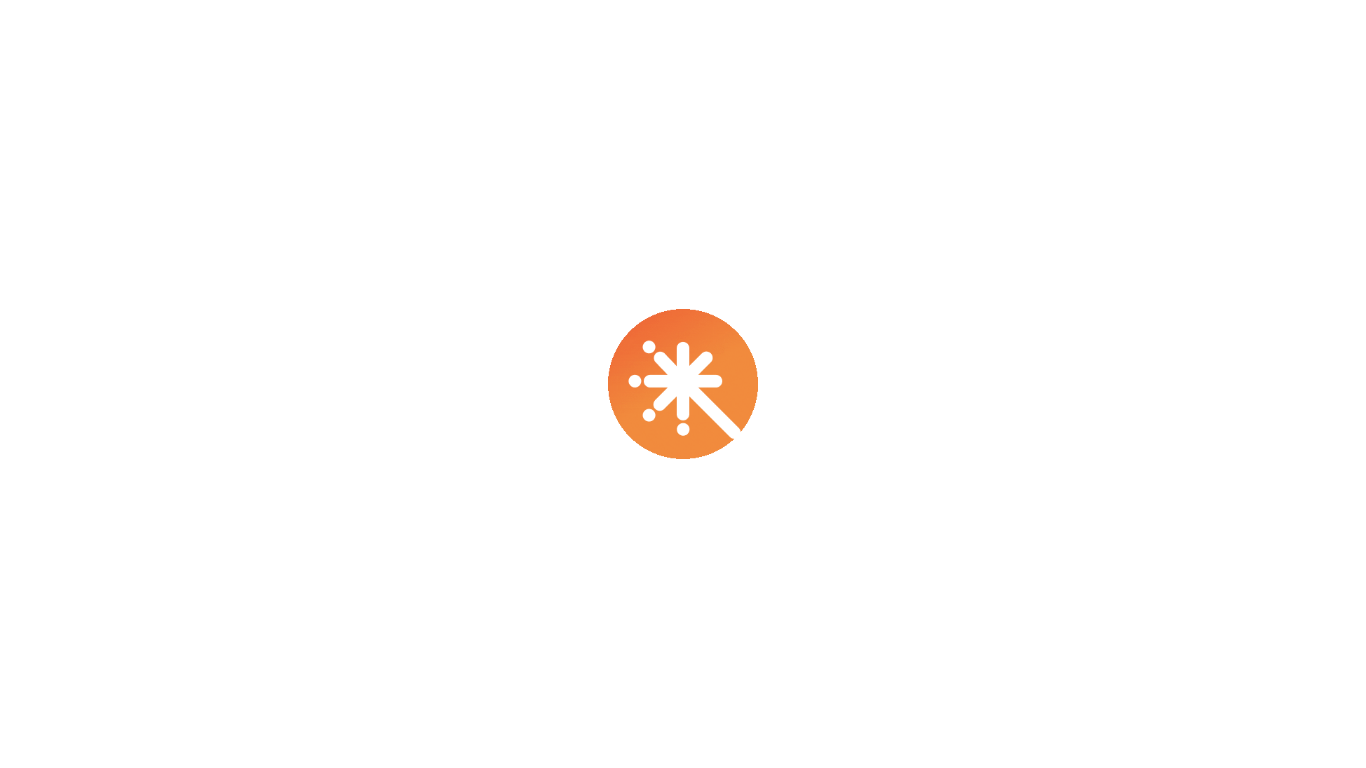 scroll, scrollTop: 0, scrollLeft: 0, axis: both 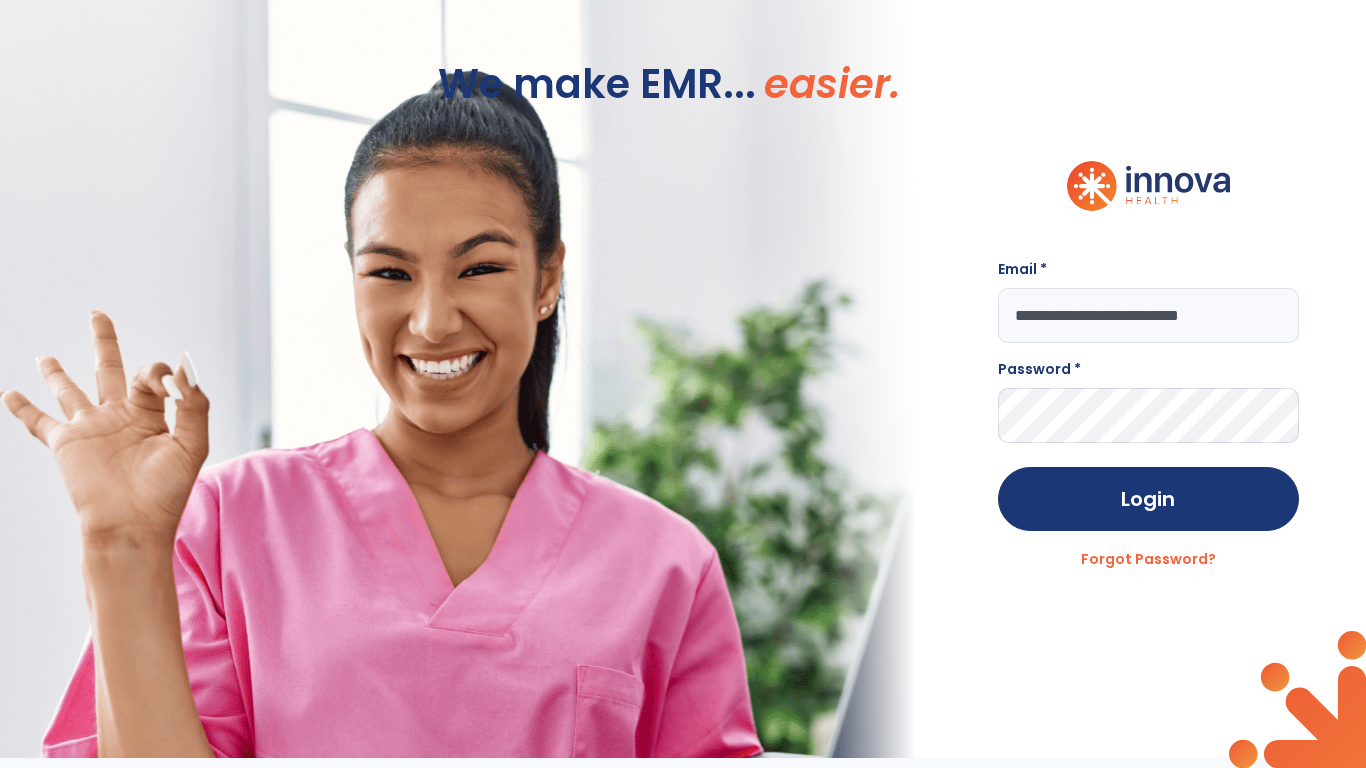type on "**********" 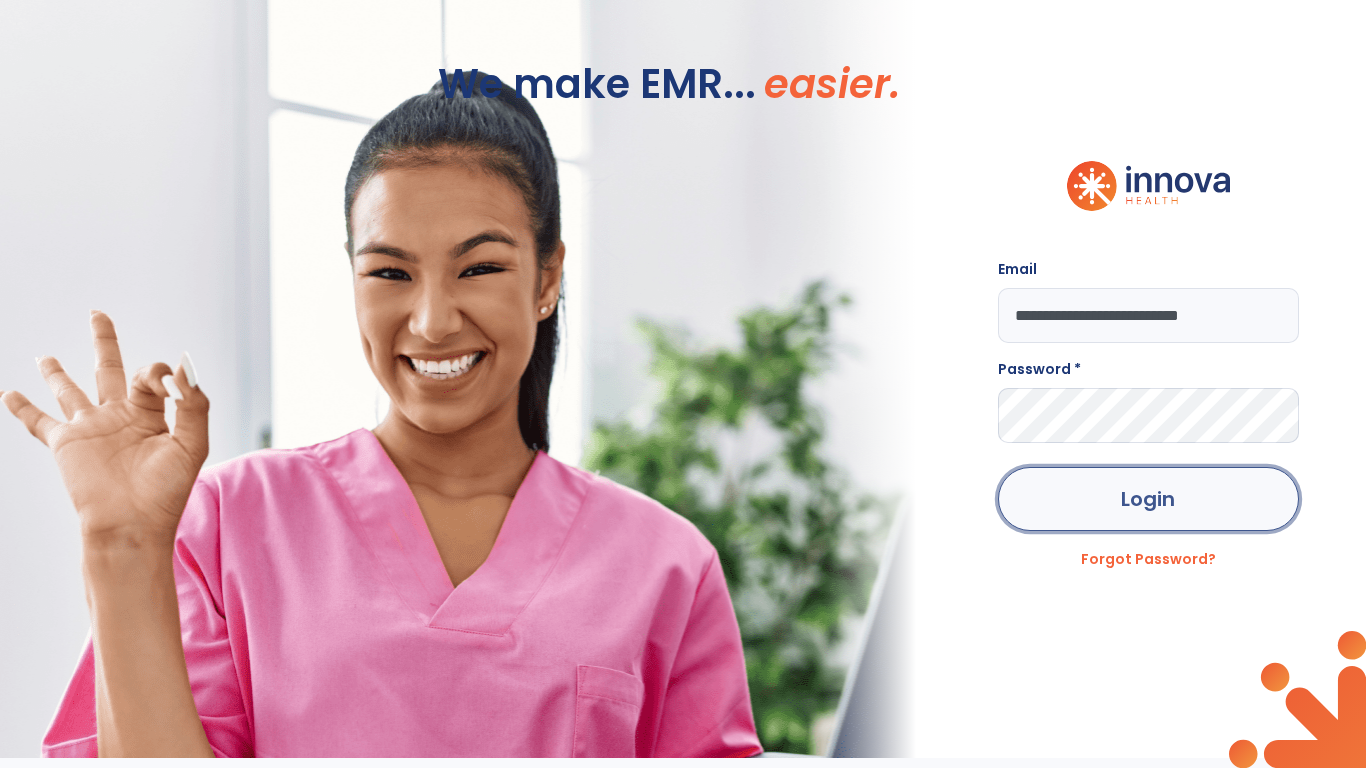 click on "Login" 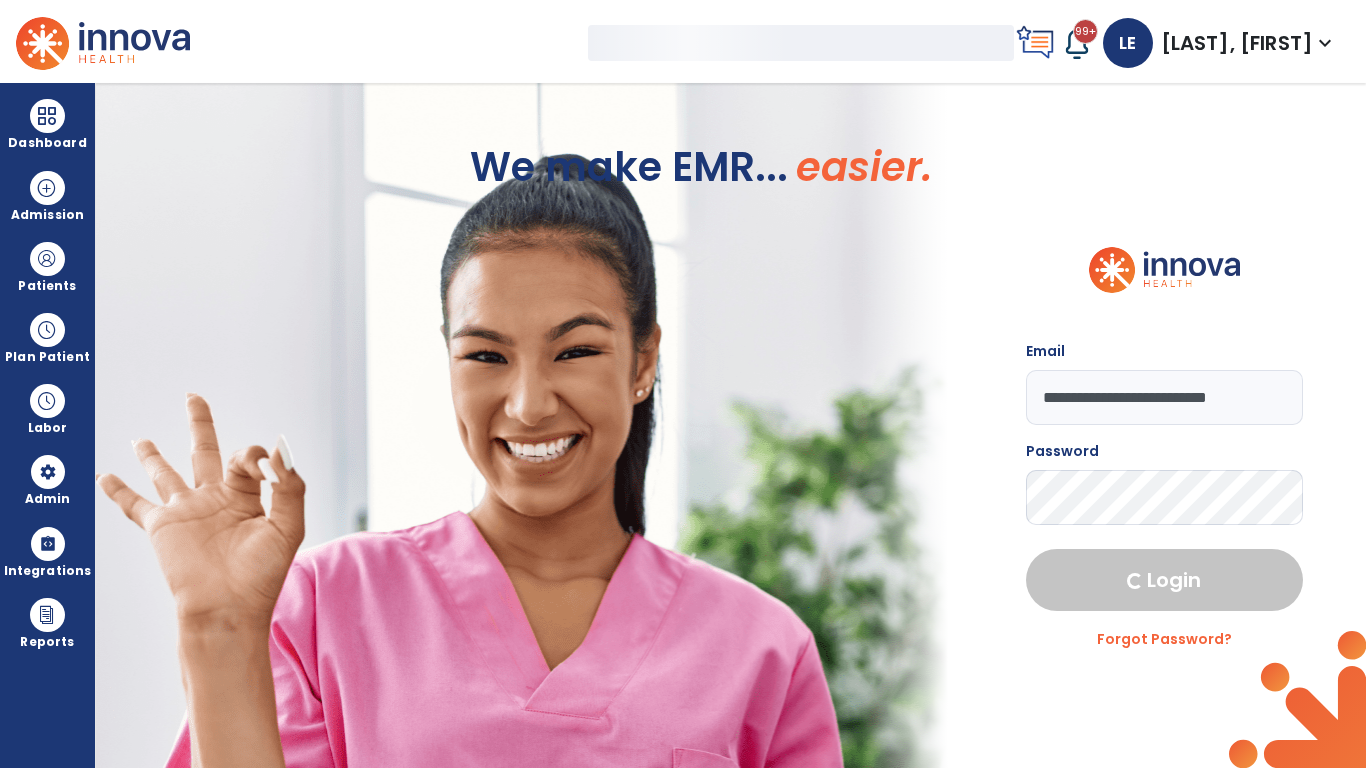 select on "***" 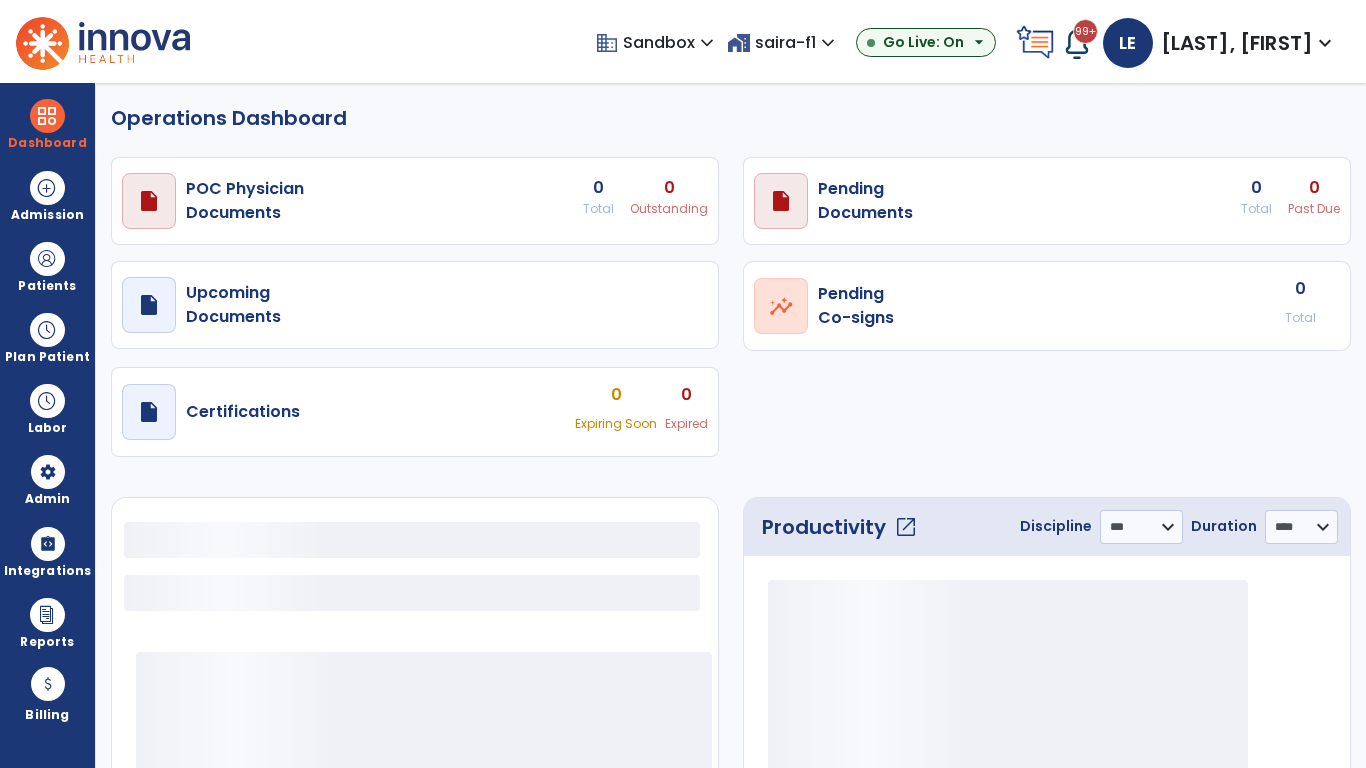 select on "***" 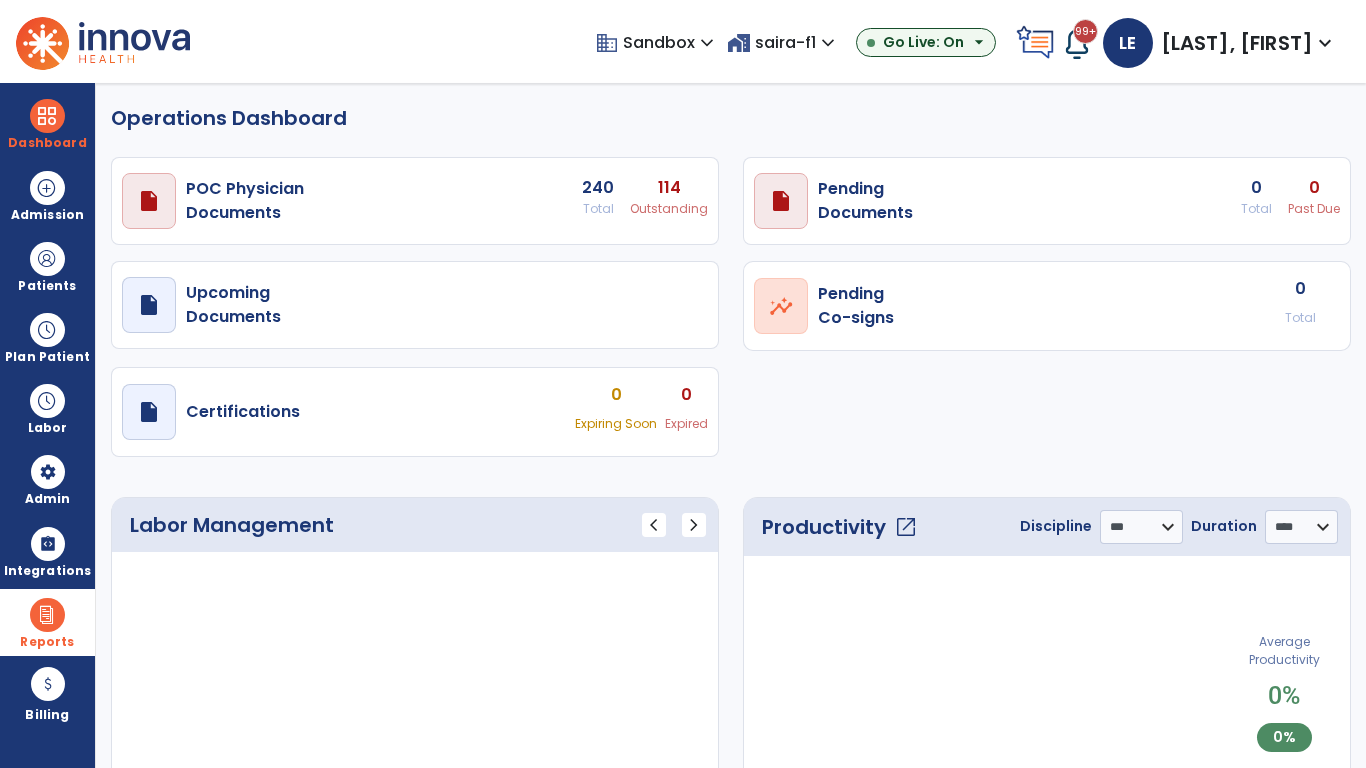 click at bounding box center (47, 615) 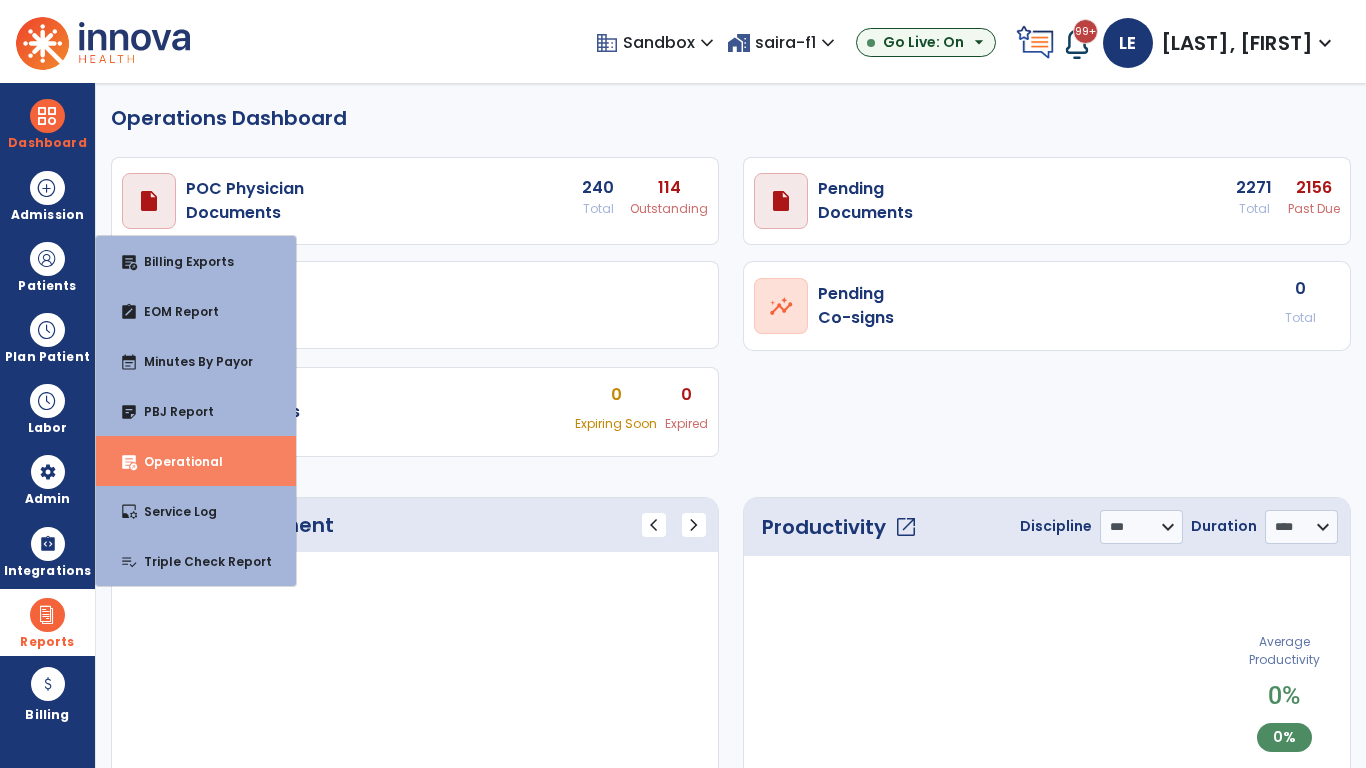 click on "Operational" at bounding box center [175, 461] 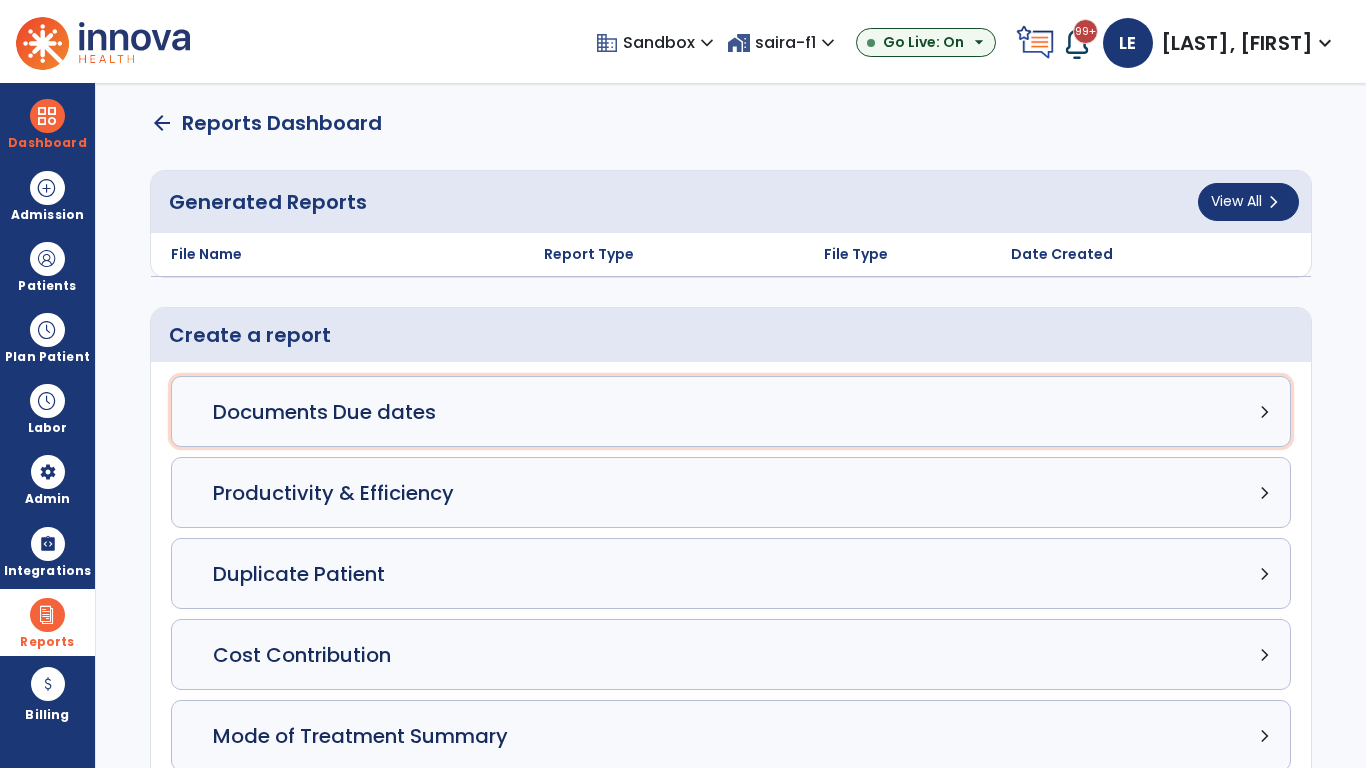 click on "Documents Due dates chevron_right" 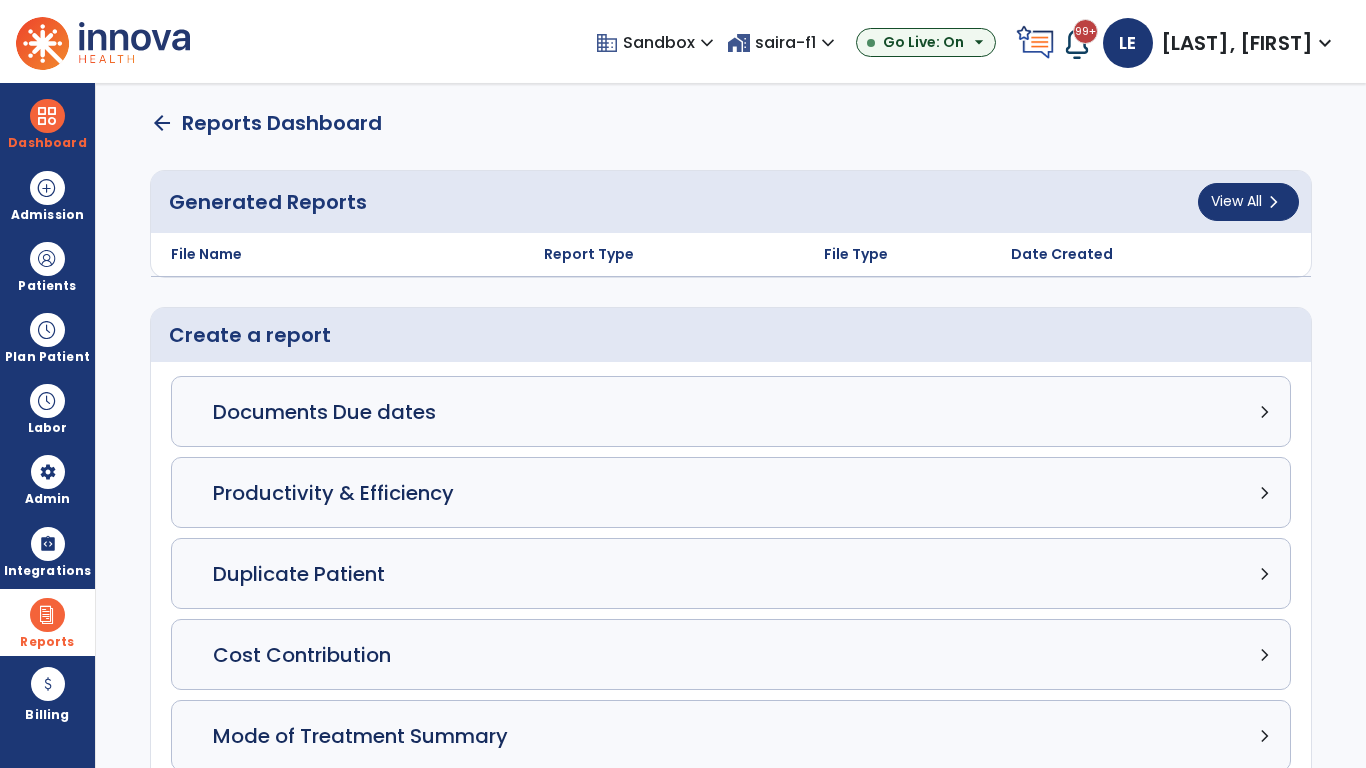 select on "***" 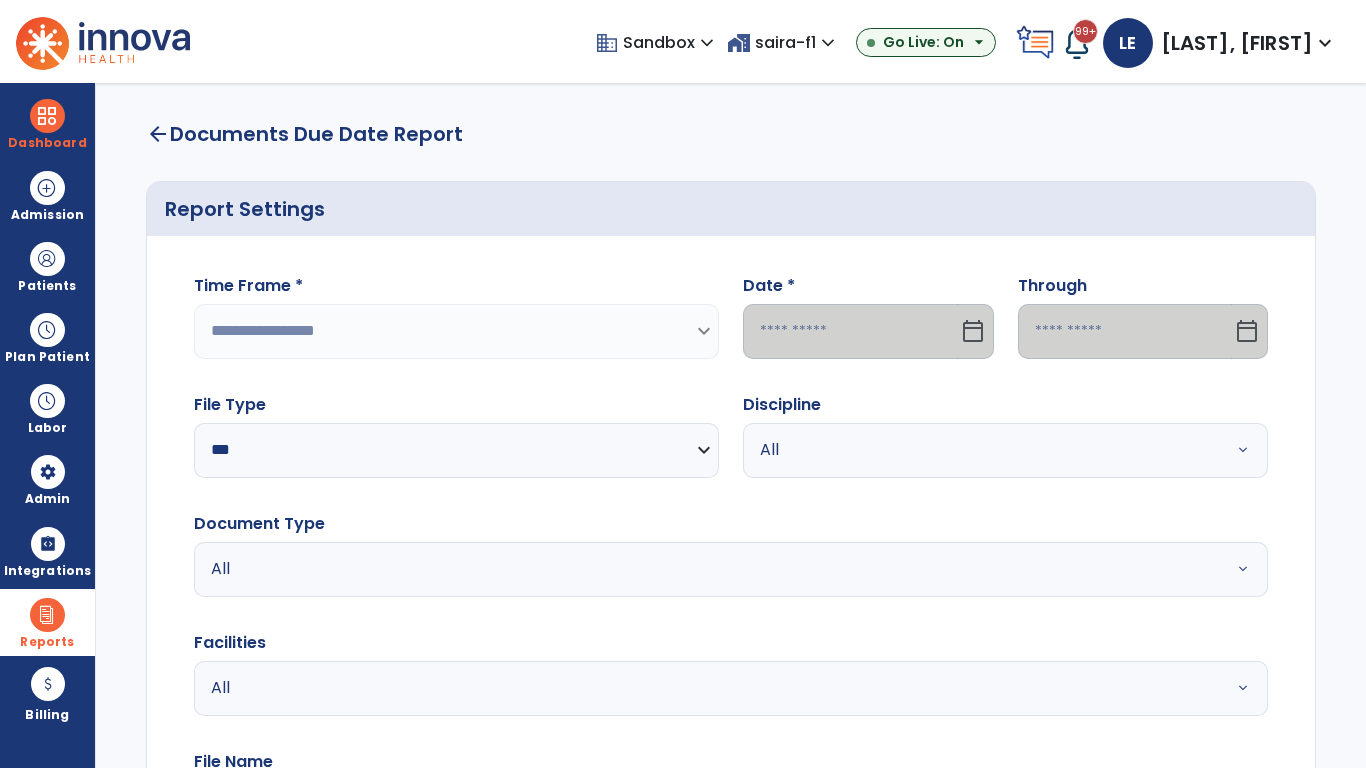 select on "*****" 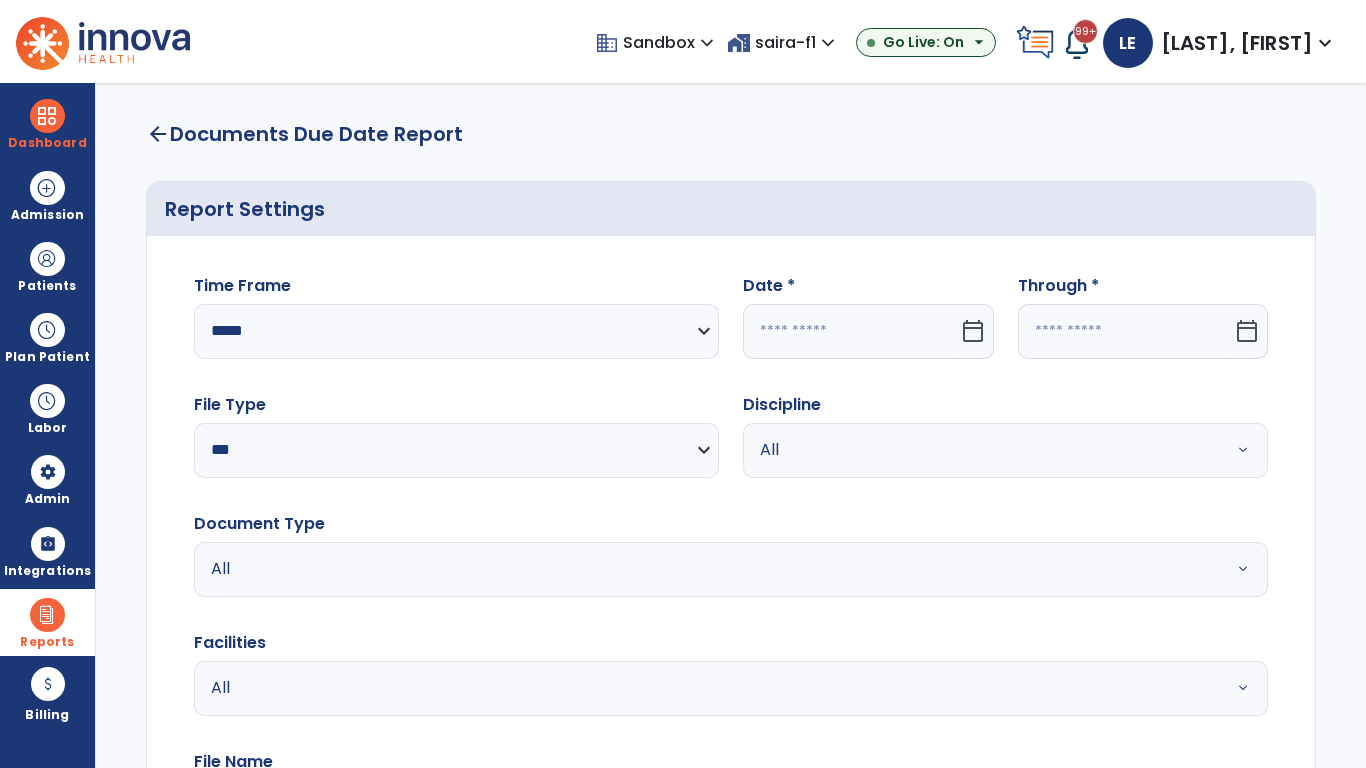 click 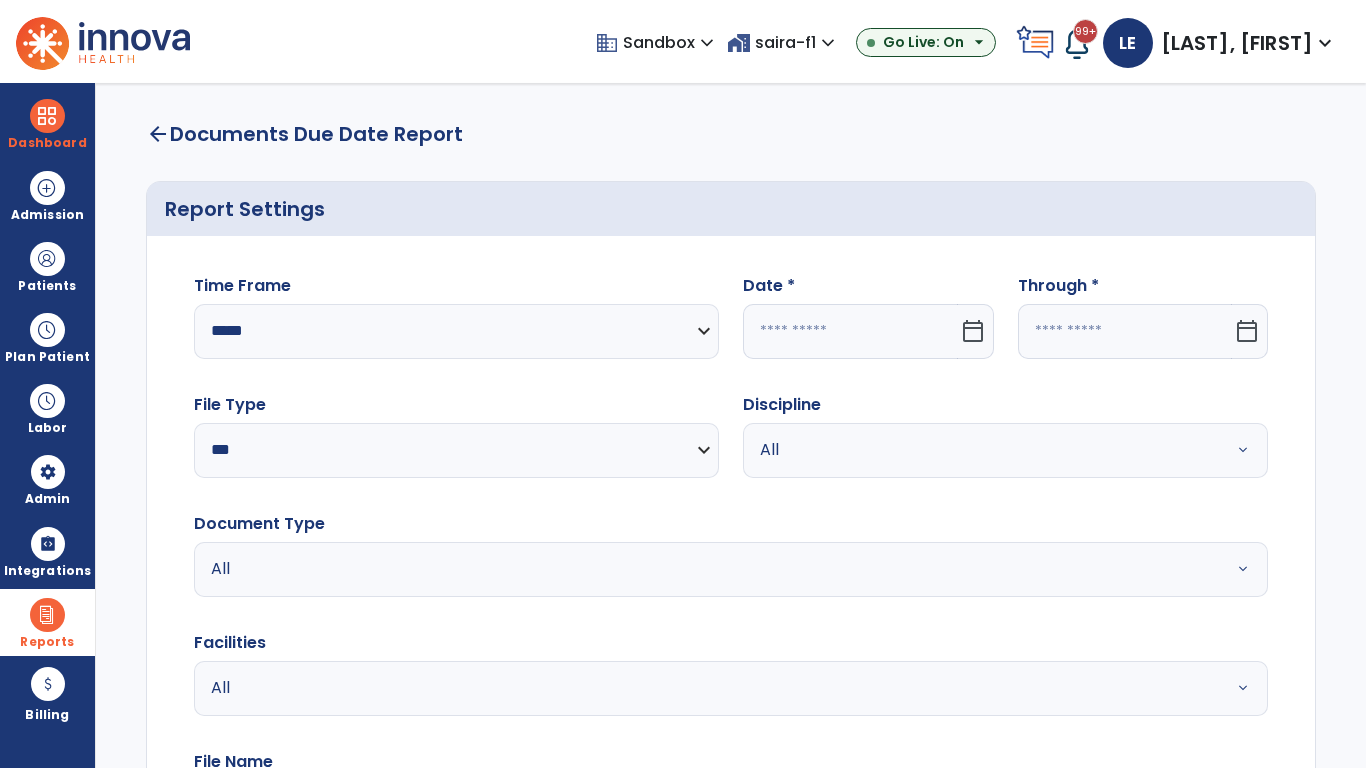 select on "*" 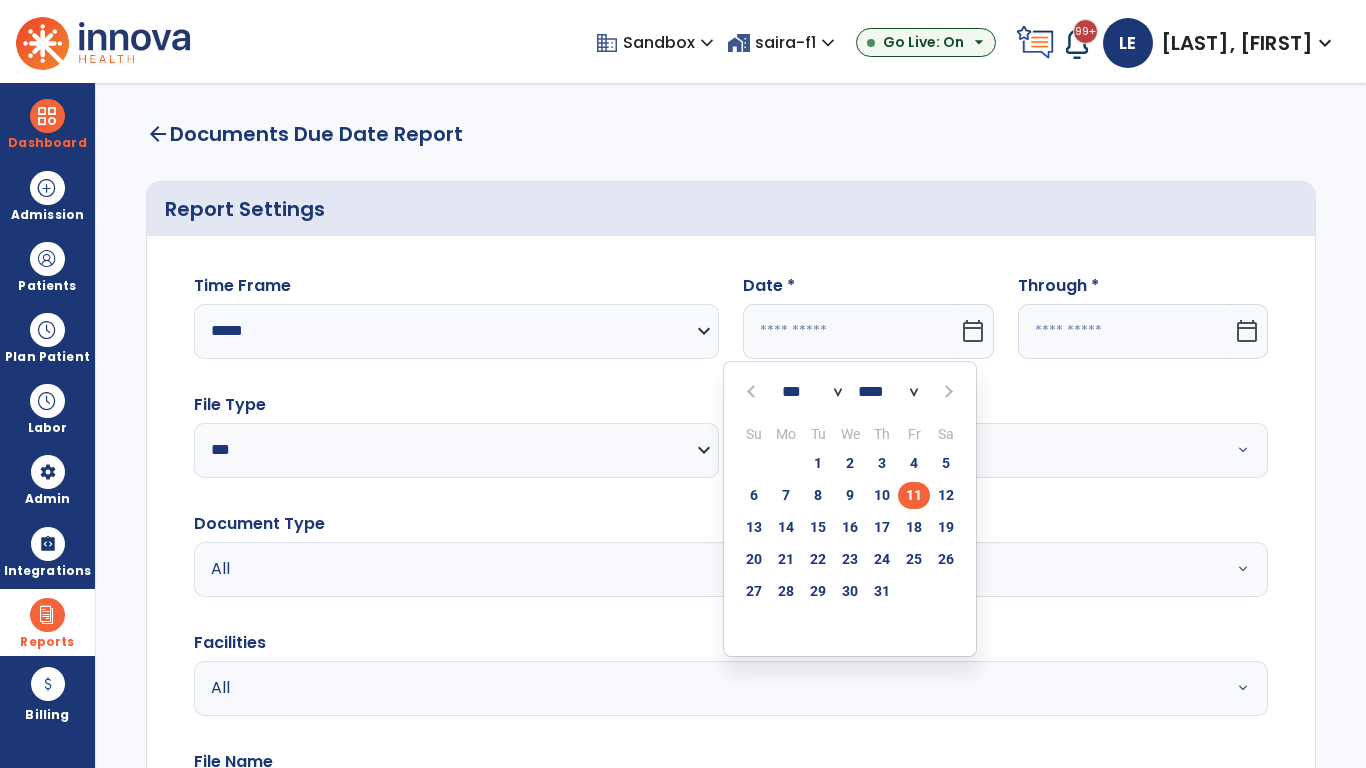 select on "****" 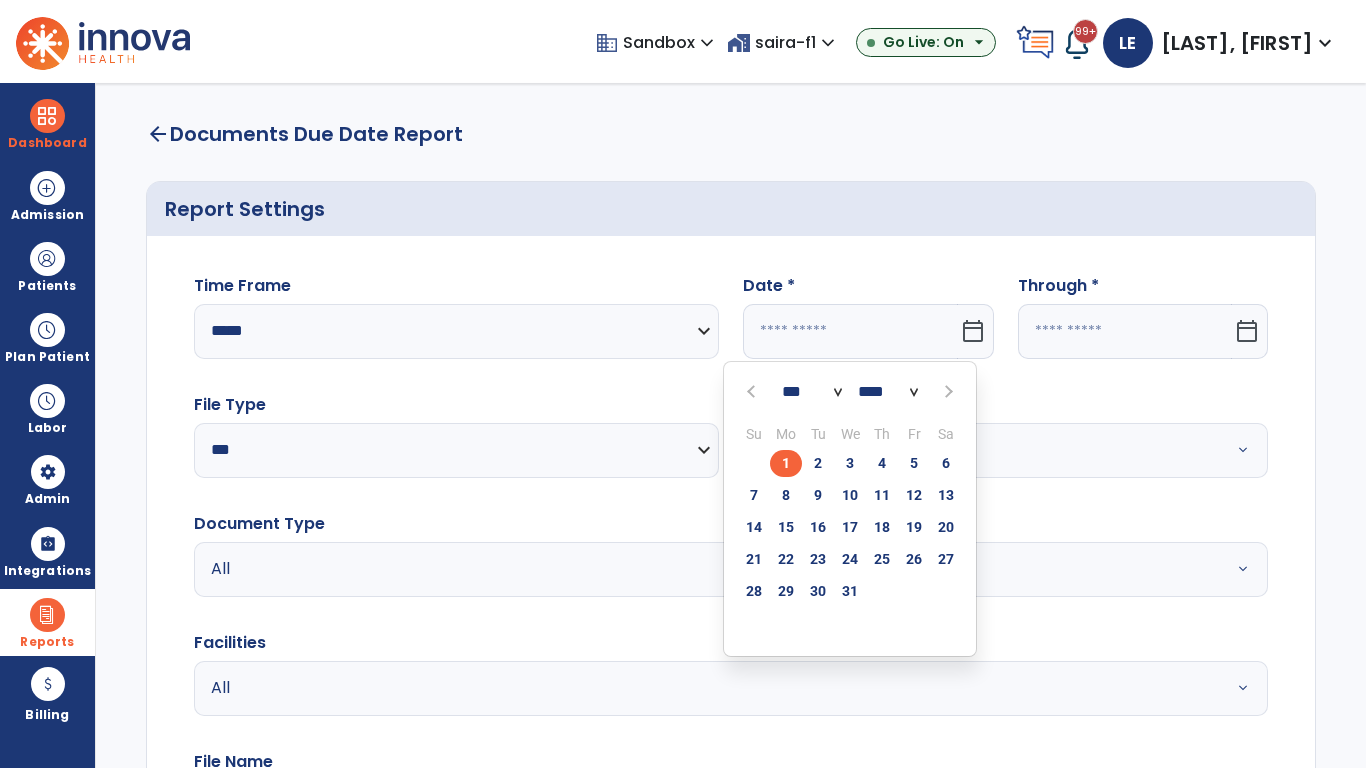 select on "**" 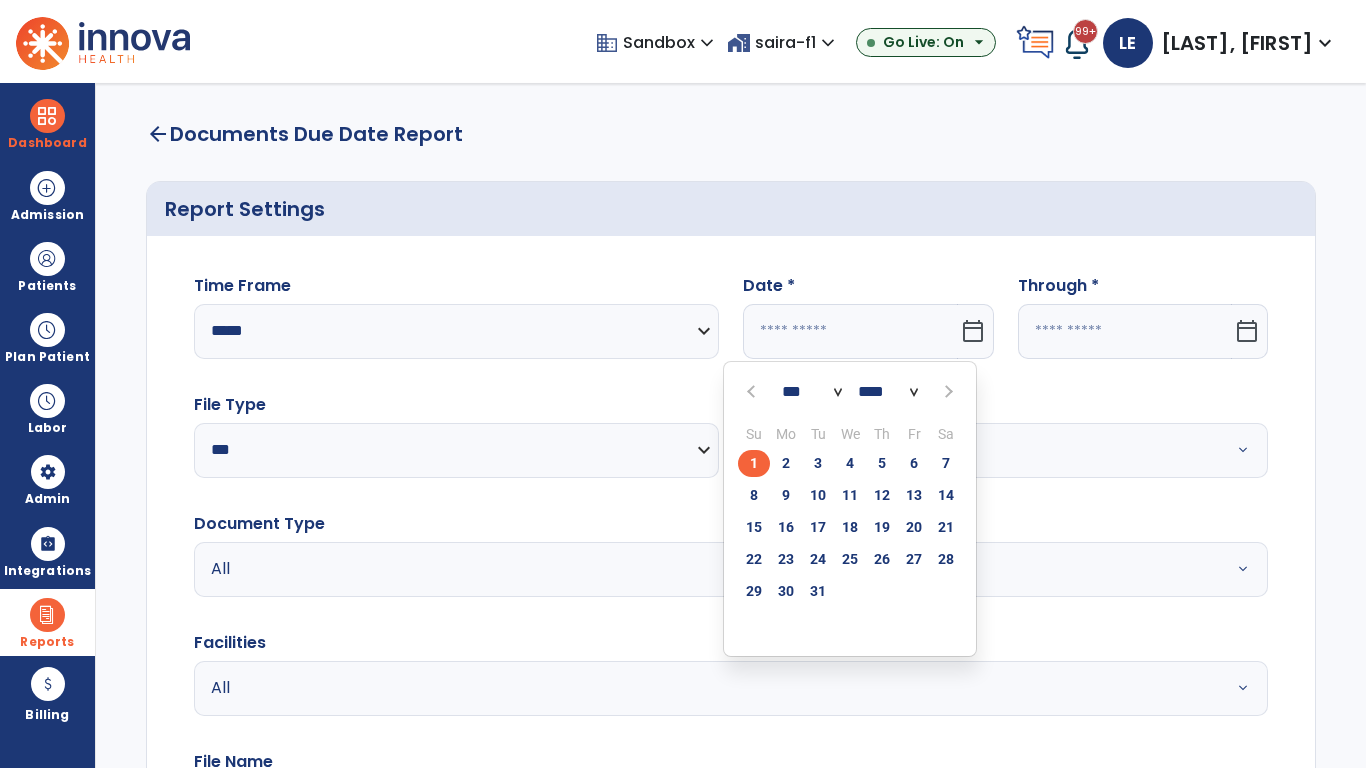 click on "1" 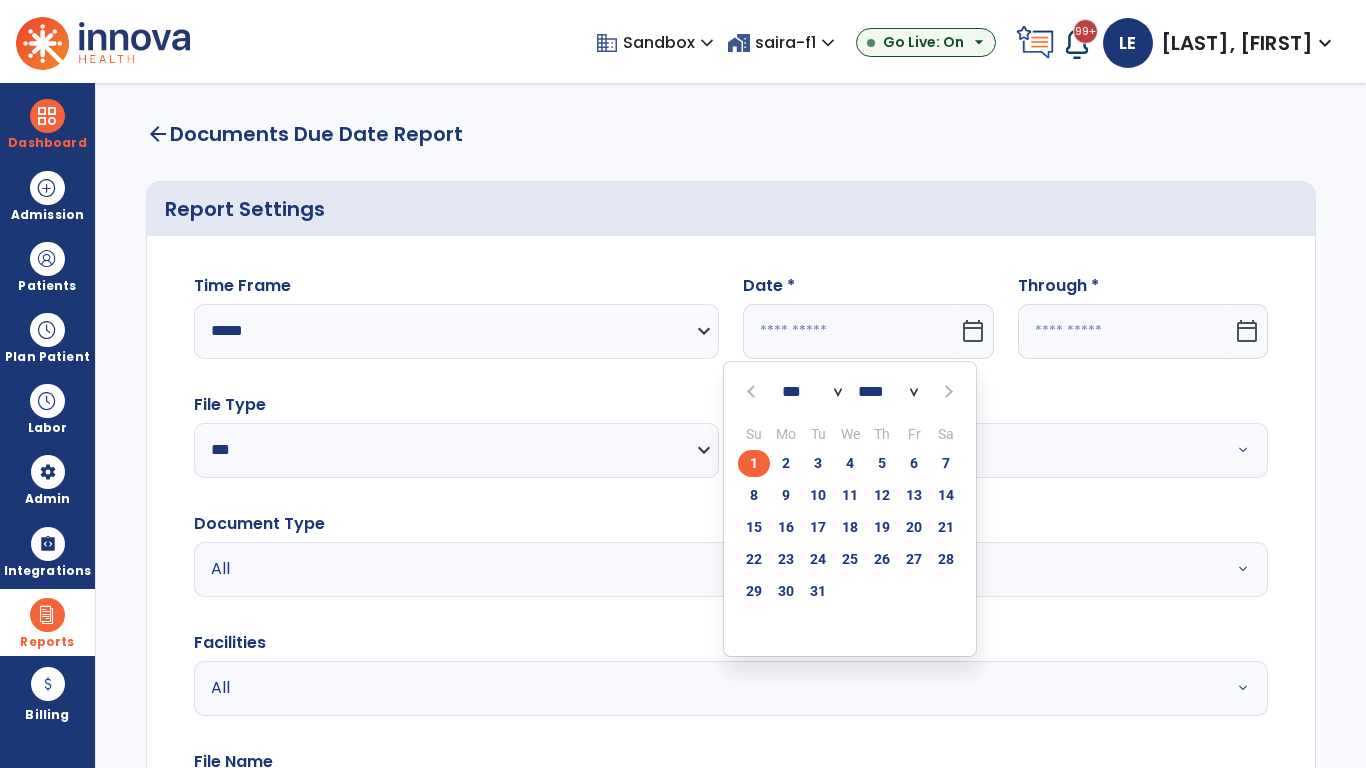 type on "*********" 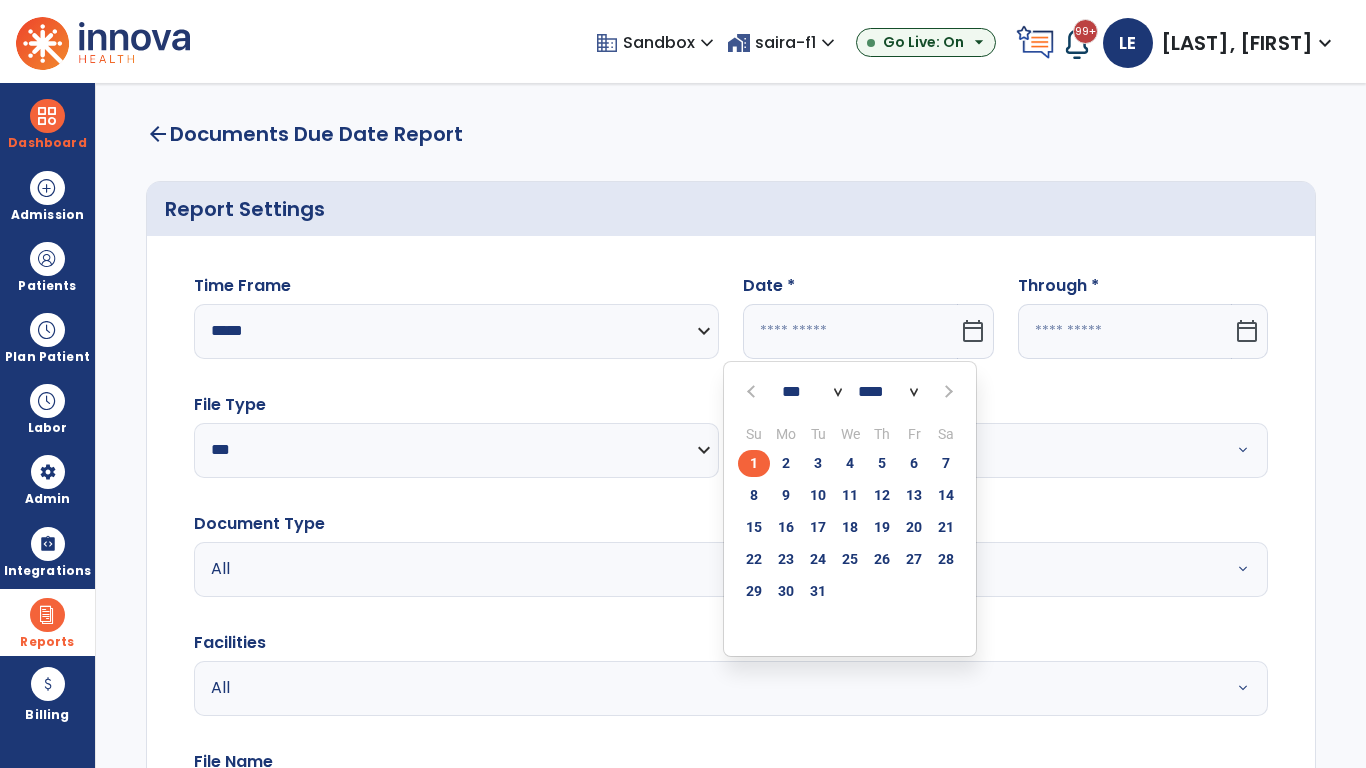 type on "**********" 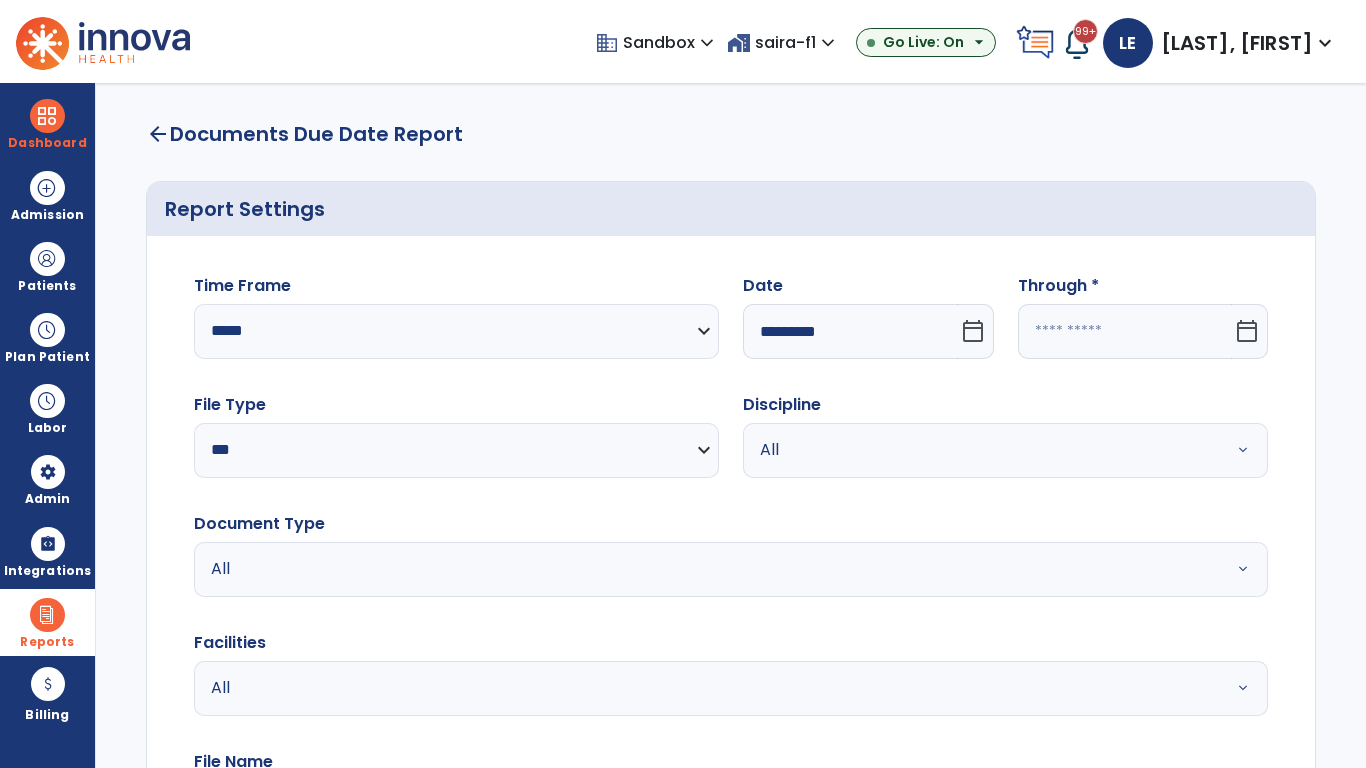 click 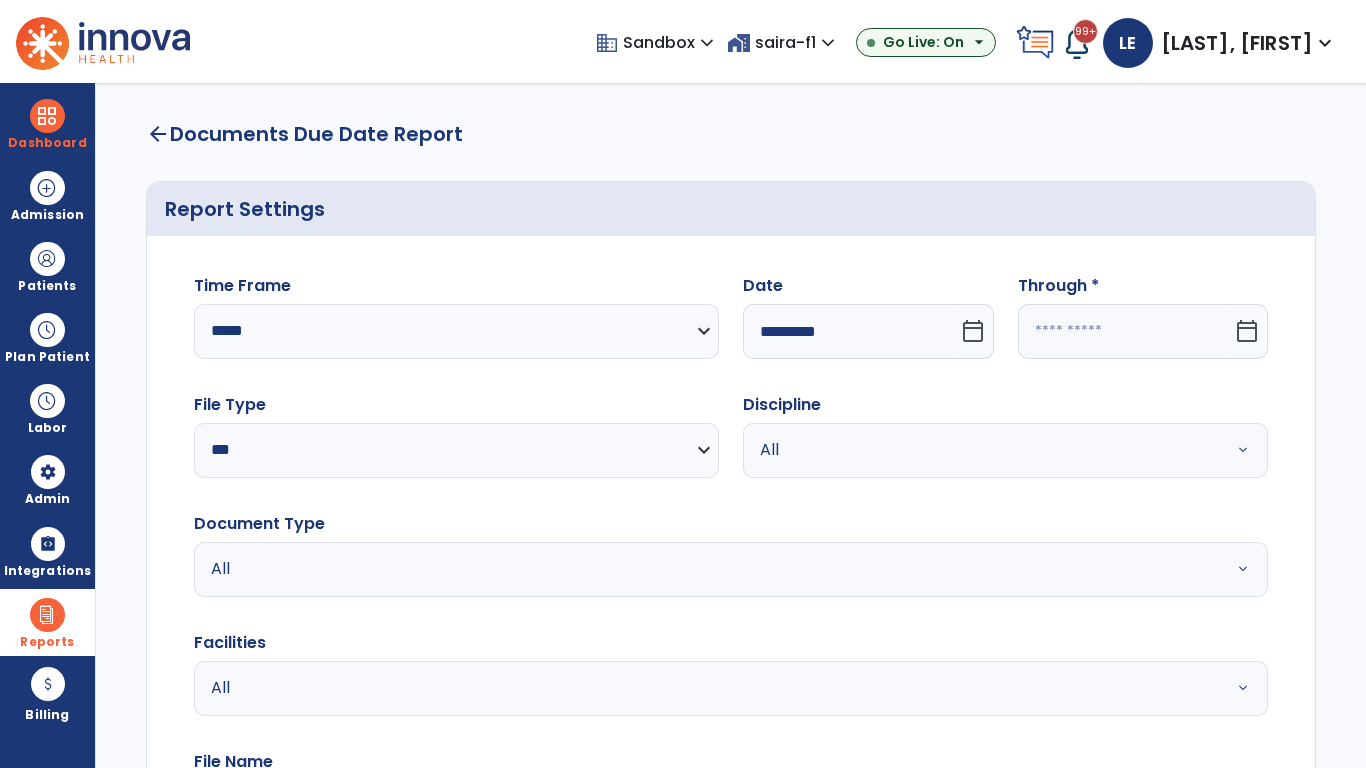 select on "*" 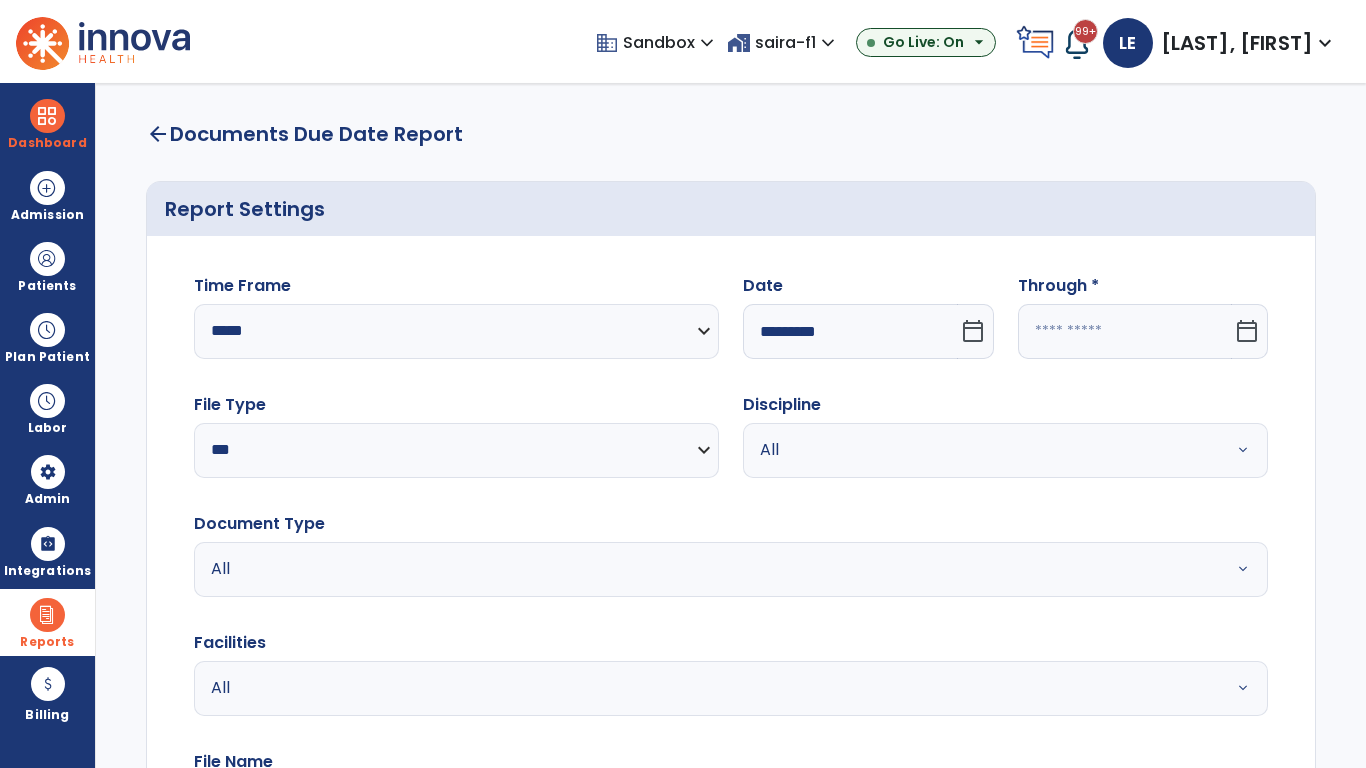 select on "****" 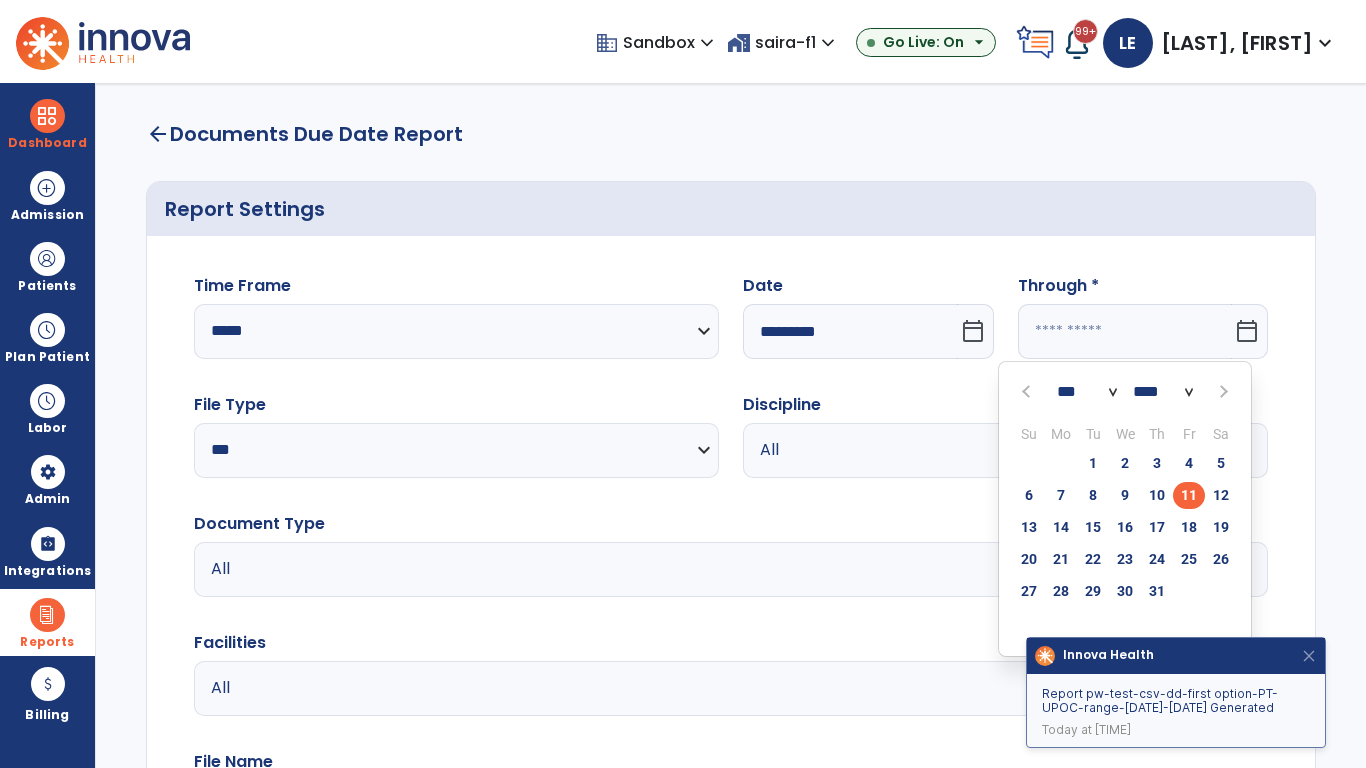 select on "*" 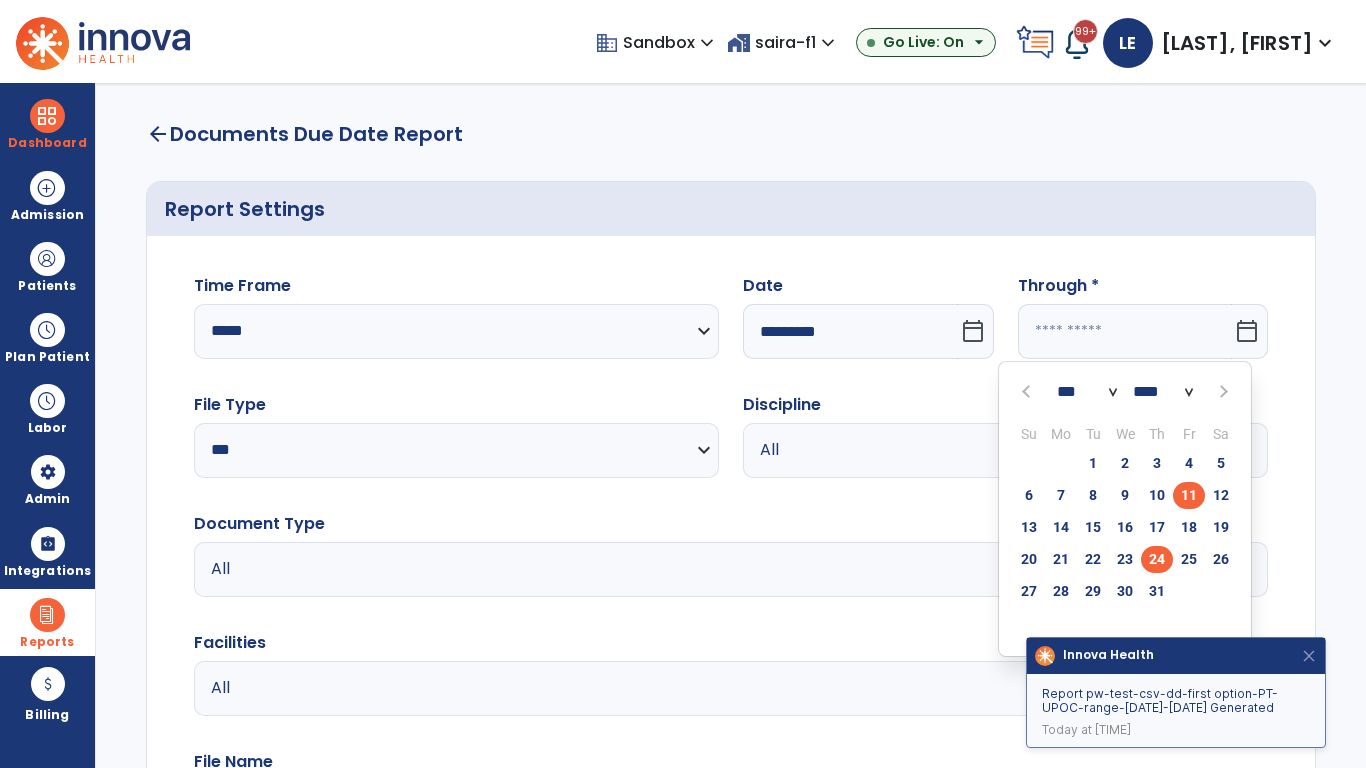 click on "24" 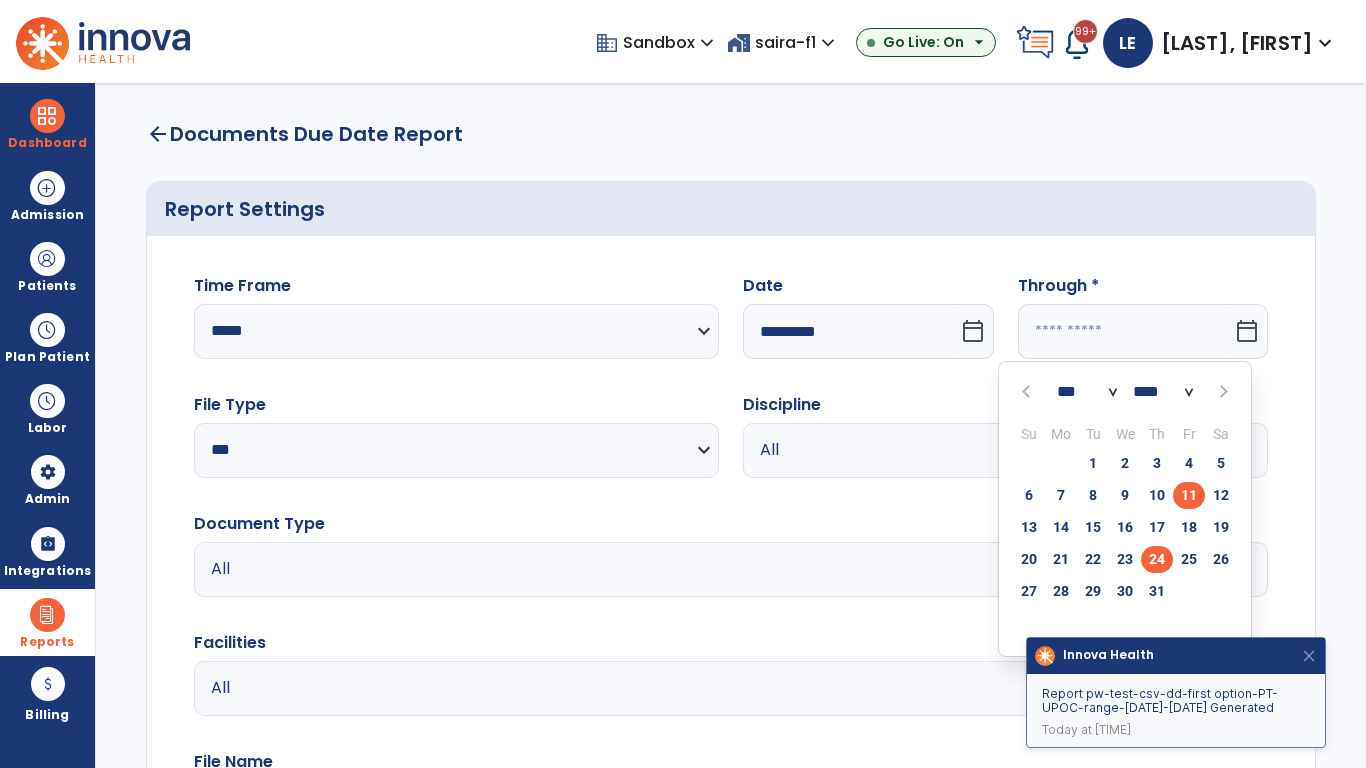 type on "*********" 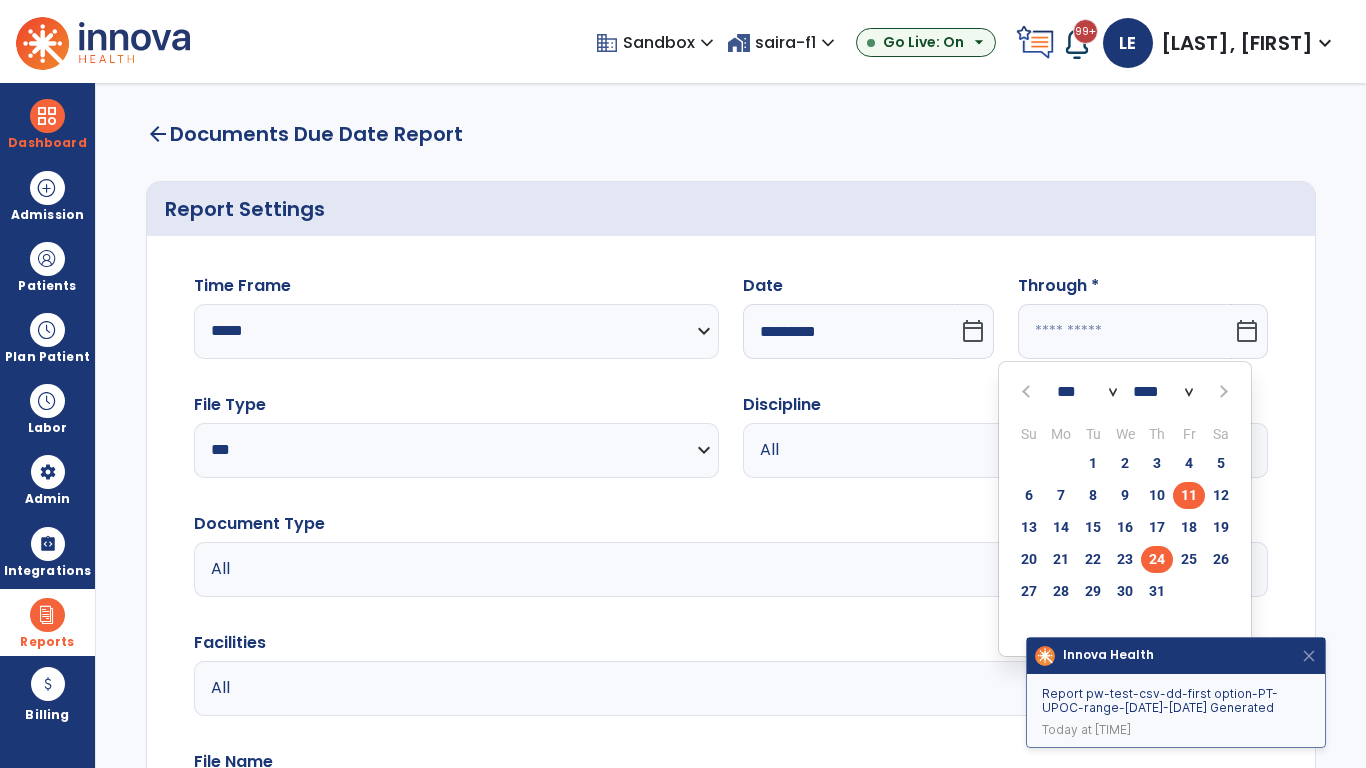 type on "**********" 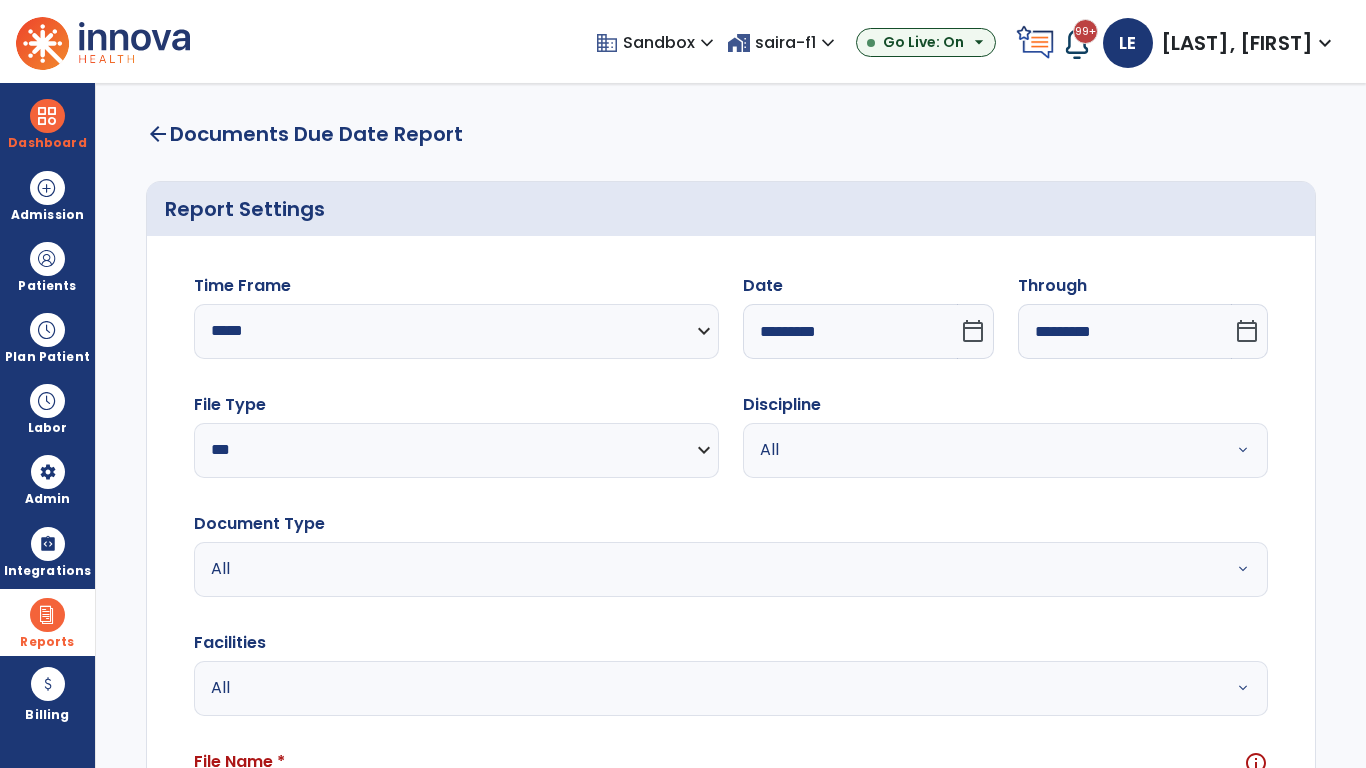 scroll, scrollTop: 51, scrollLeft: 0, axis: vertical 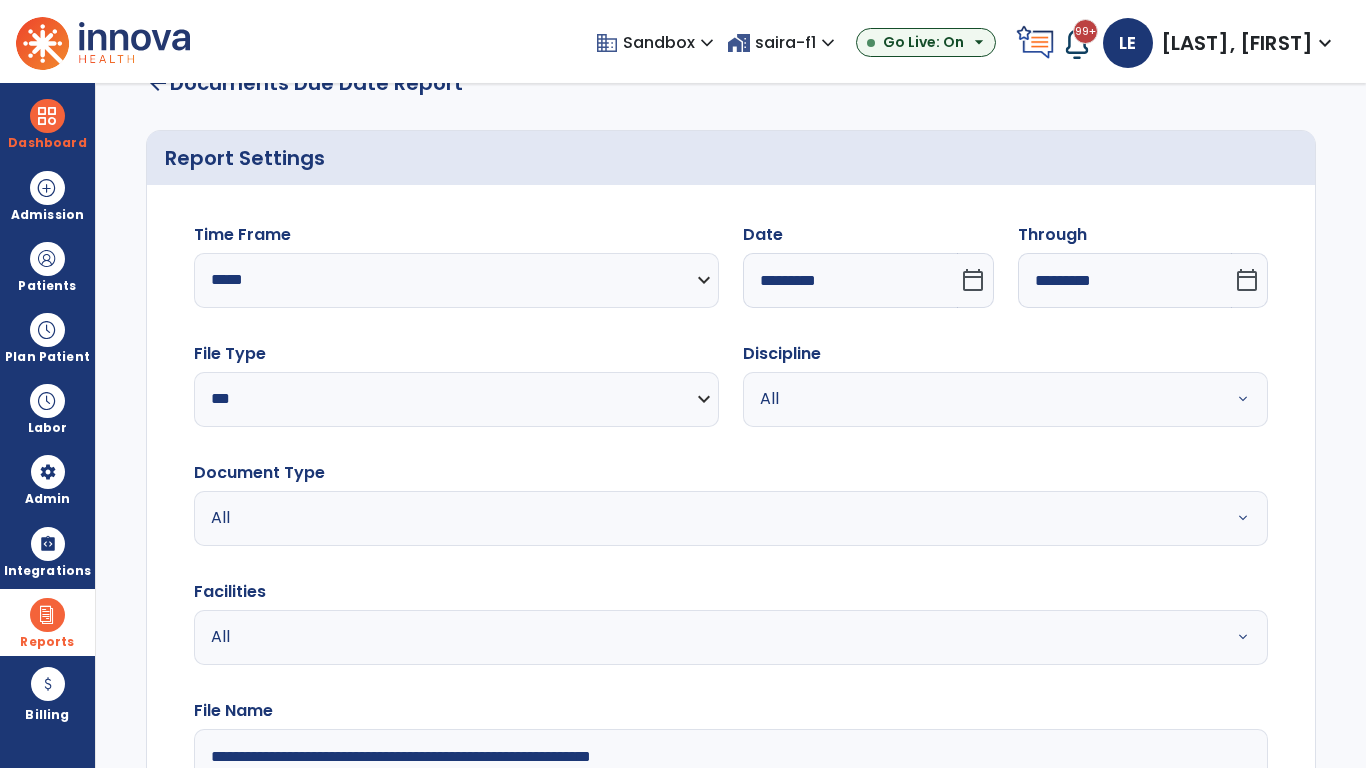 type on "**********" 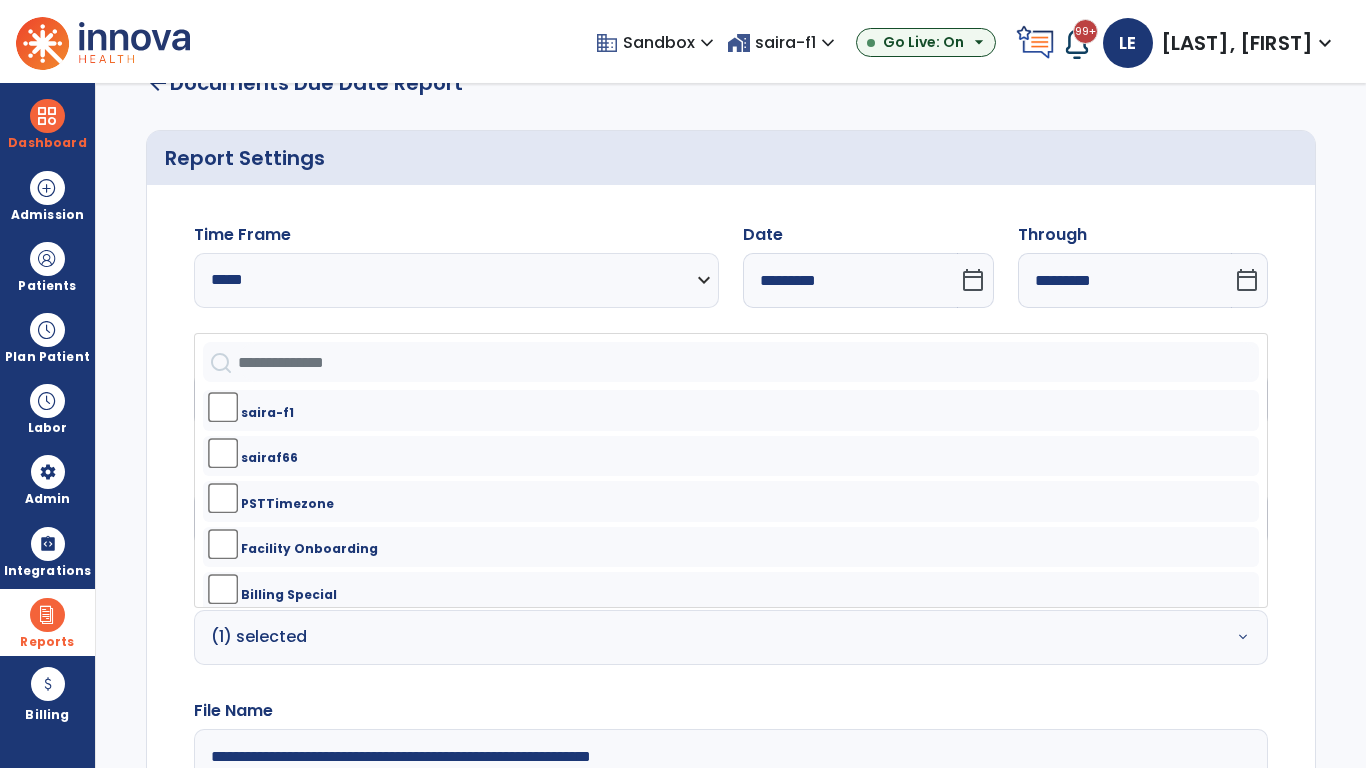 click on "All" at bounding box center (981, 399) 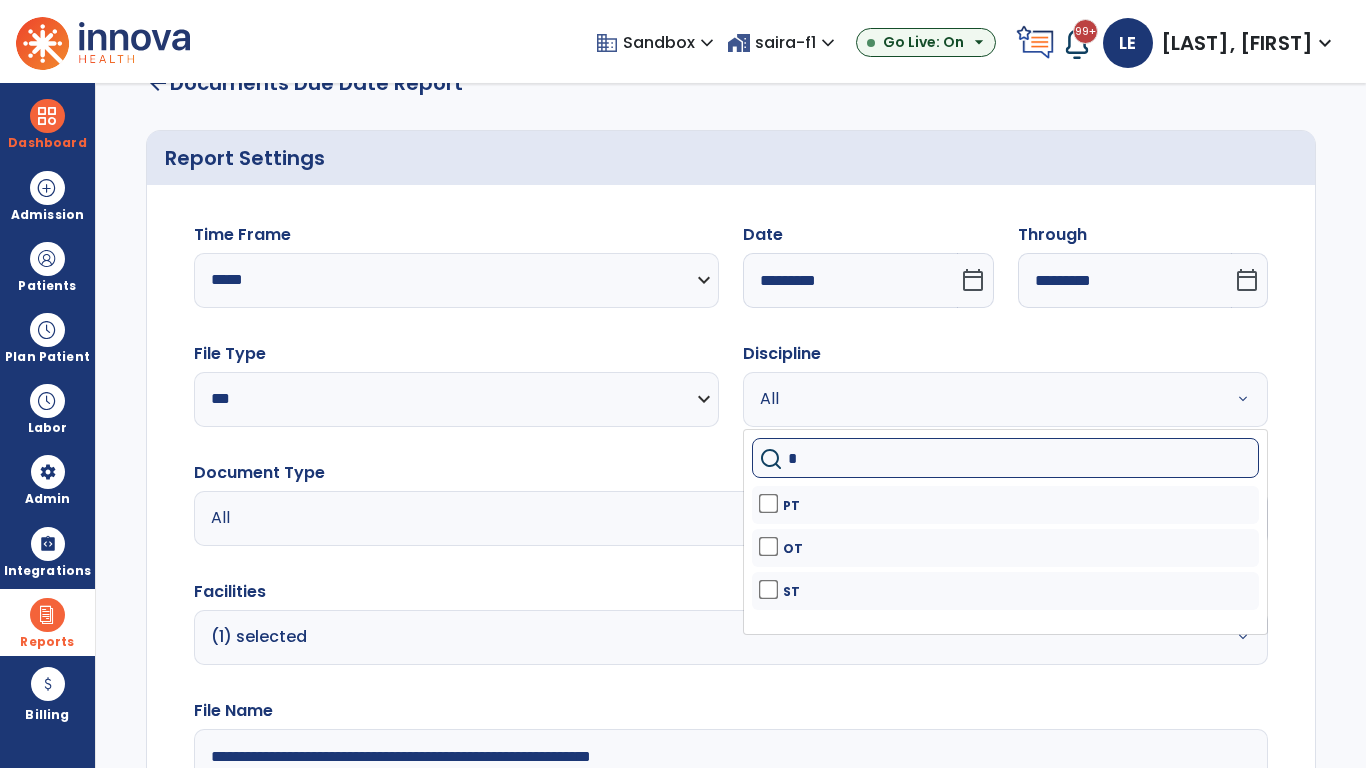 type on "**" 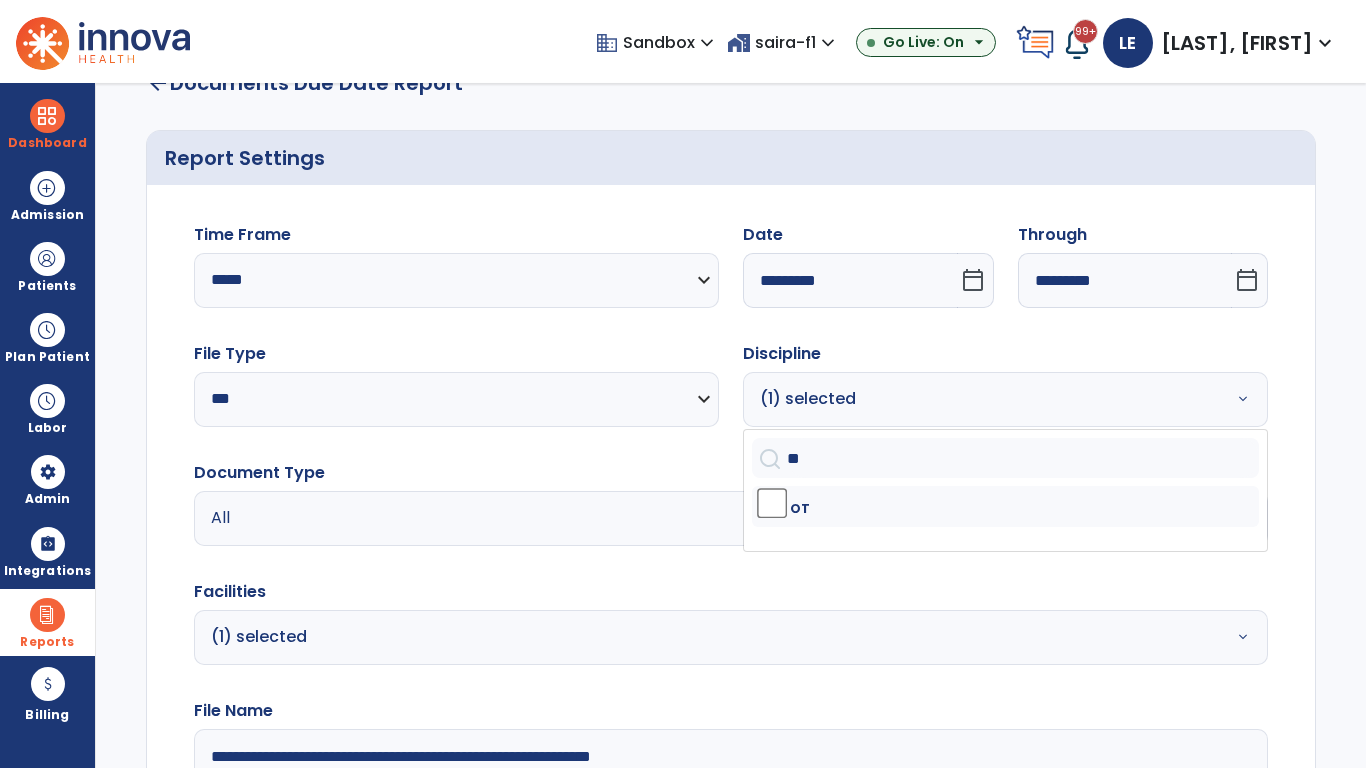 click on "All" at bounding box center [679, 518] 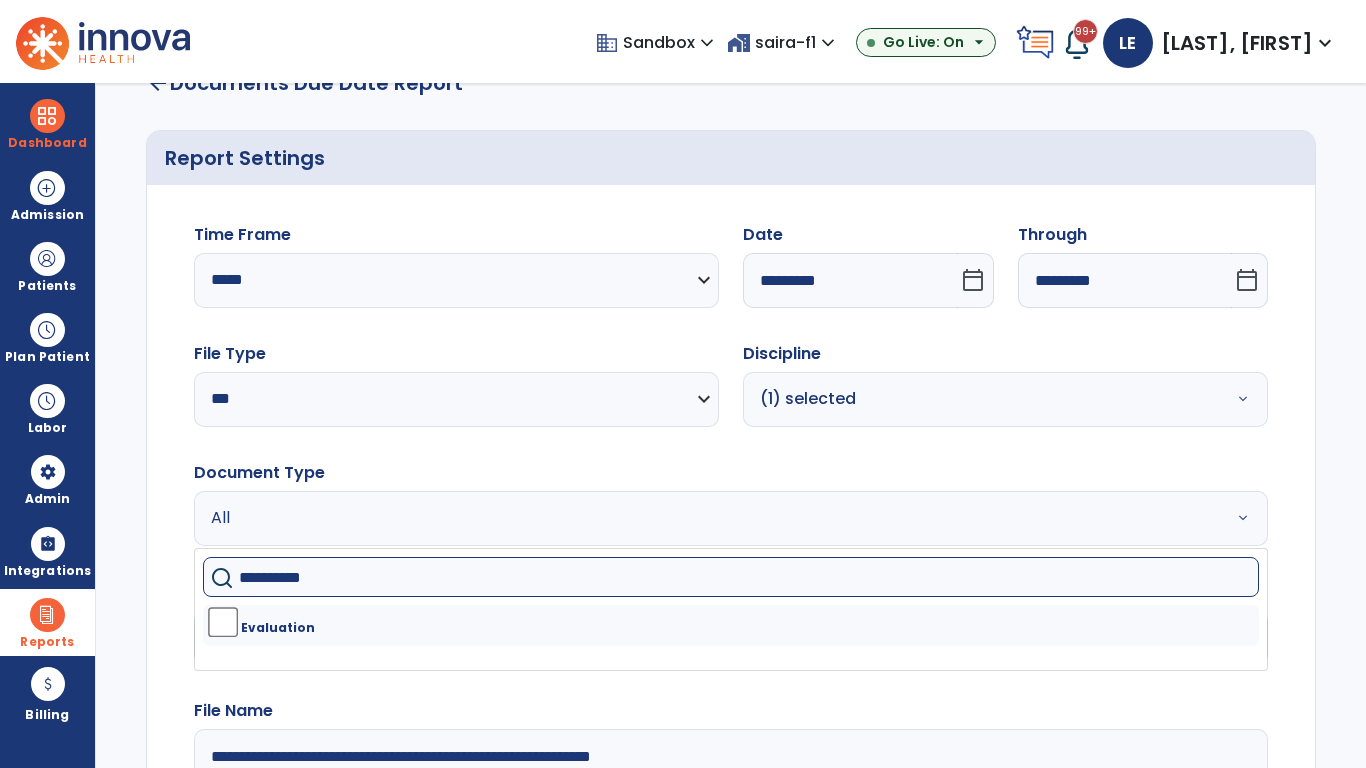type on "**********" 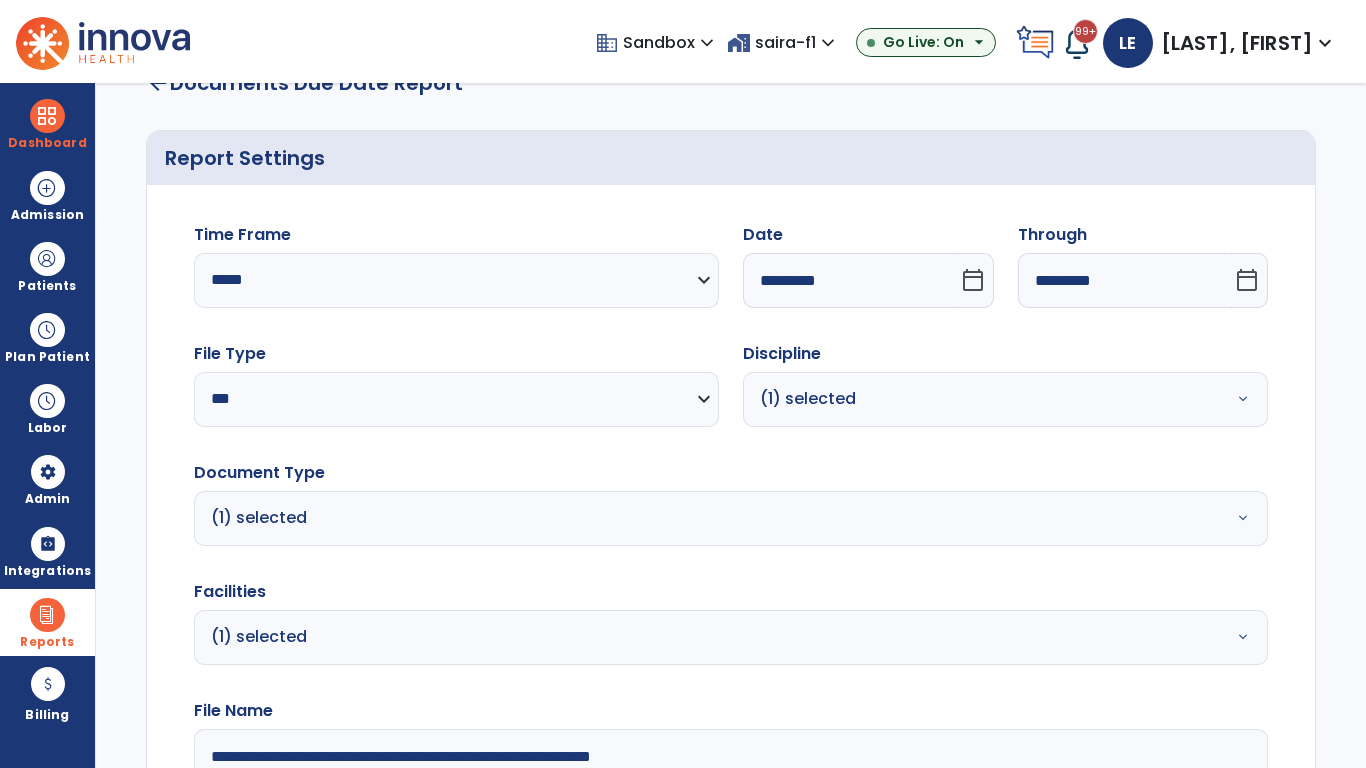 scroll, scrollTop: 264, scrollLeft: 0, axis: vertical 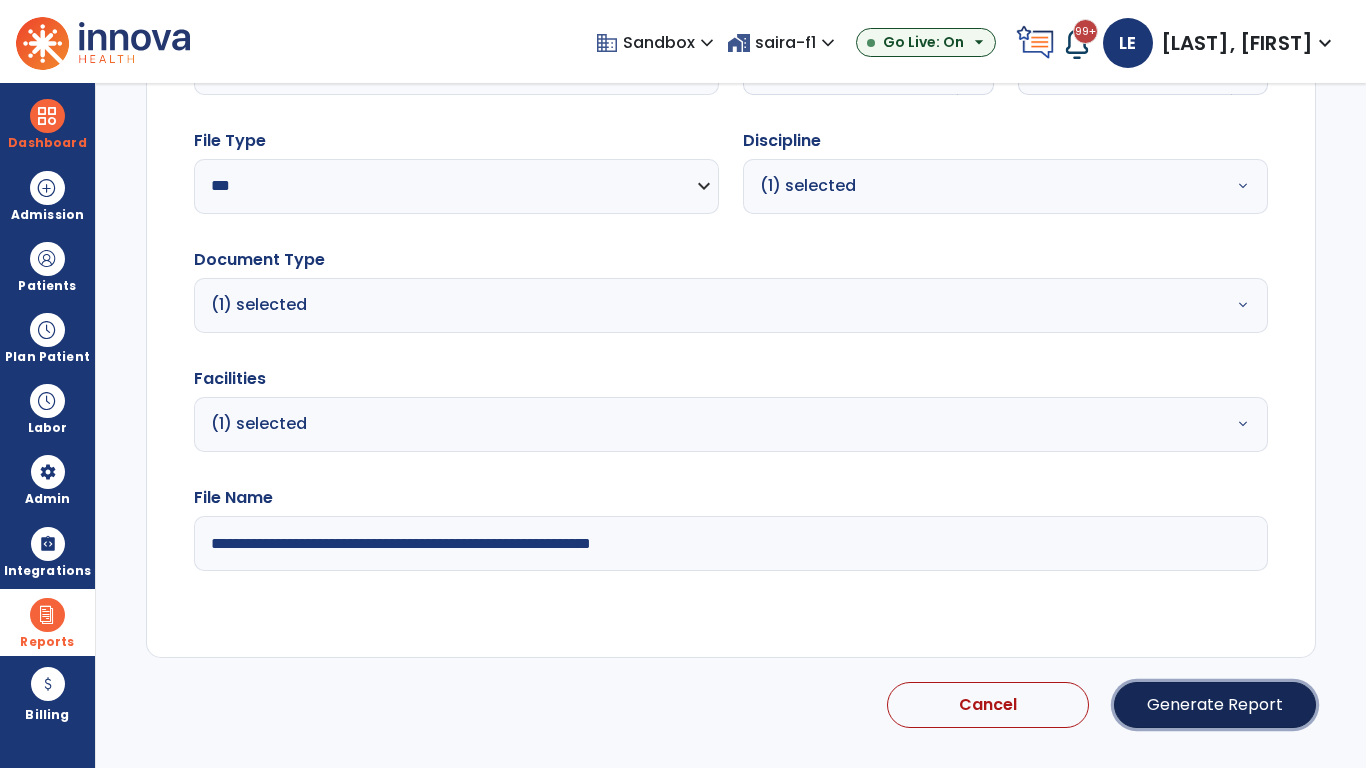 click on "Generate Report" 